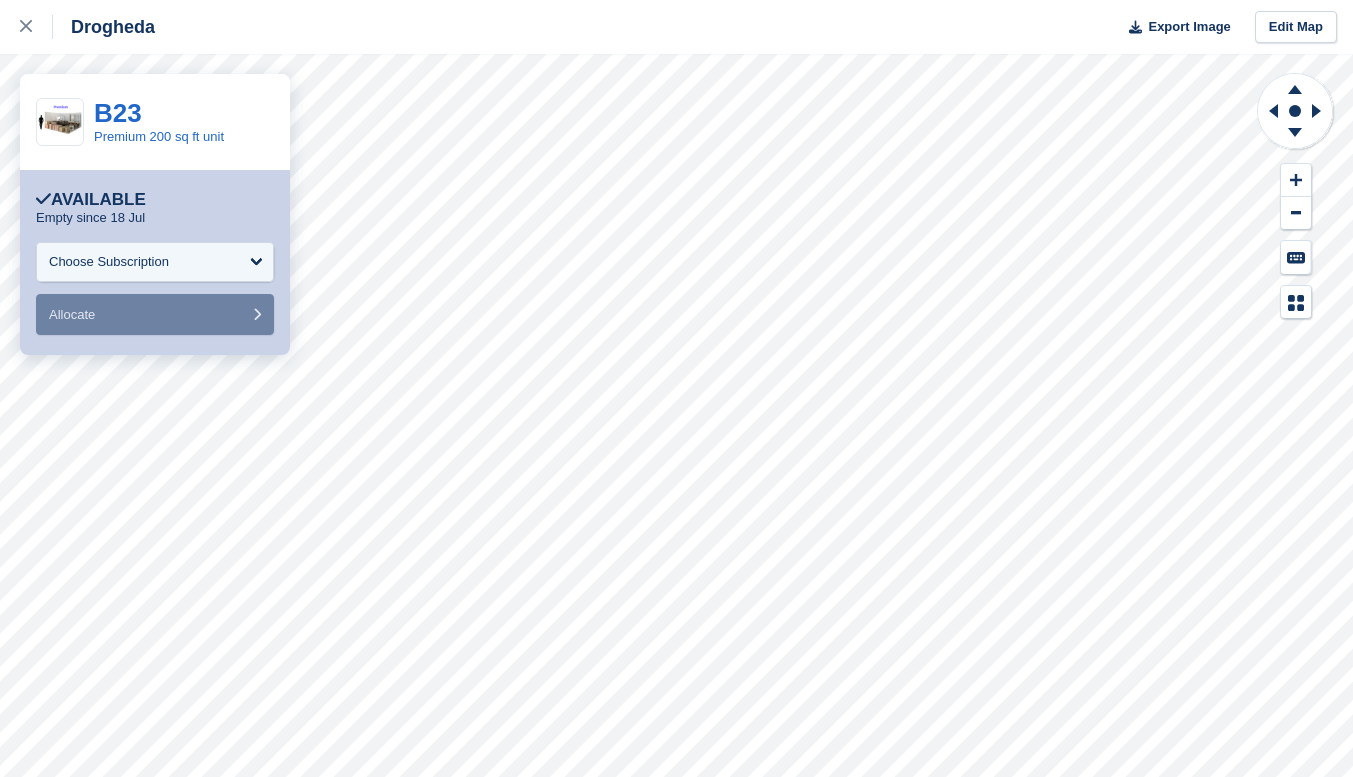 scroll, scrollTop: 0, scrollLeft: 0, axis: both 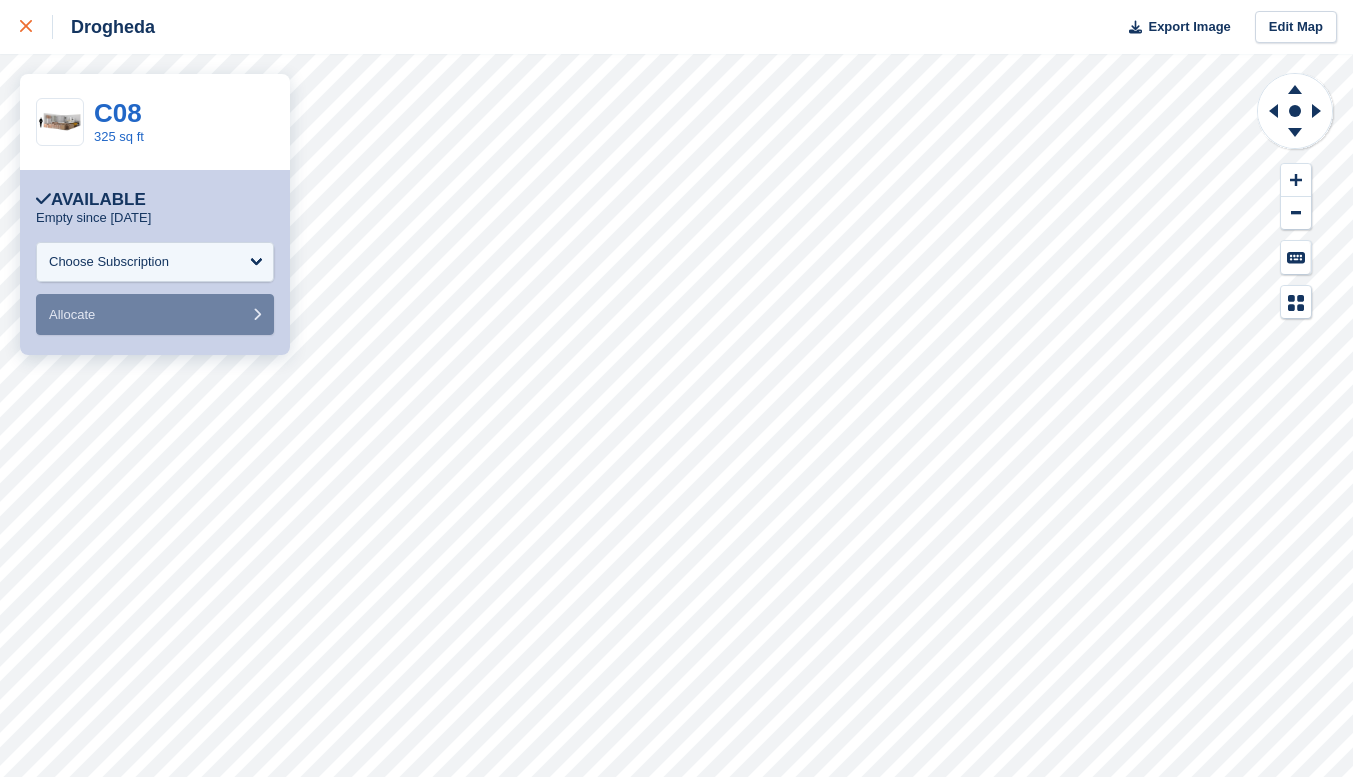 click at bounding box center [36, 27] 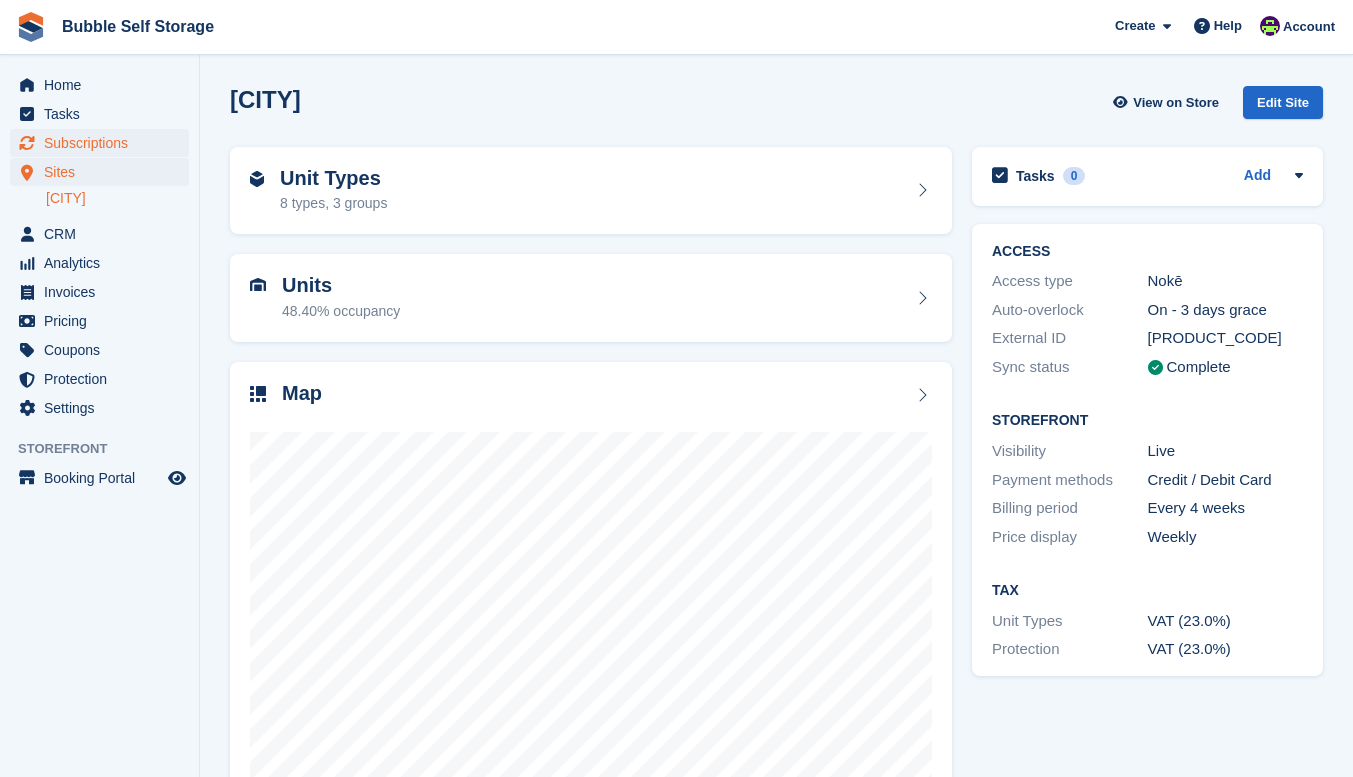 scroll, scrollTop: 0, scrollLeft: 0, axis: both 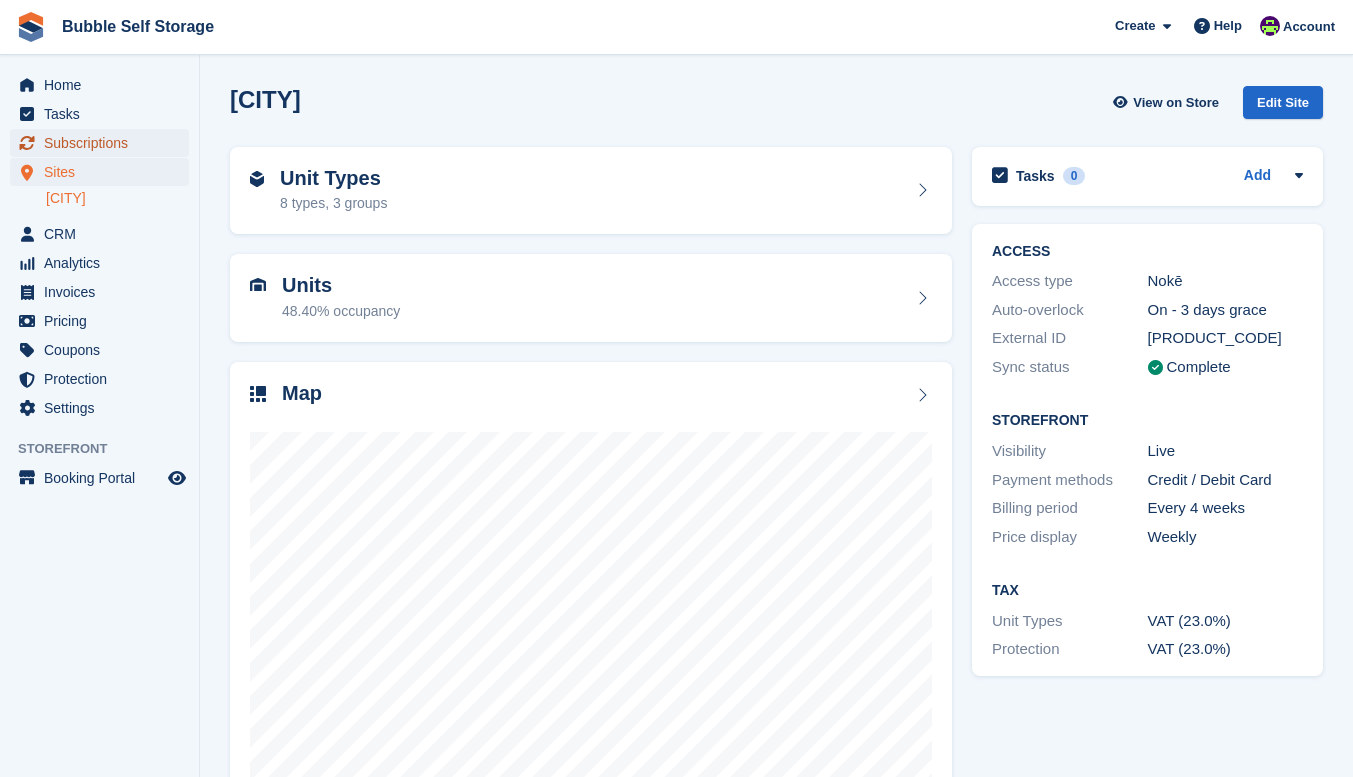 click on "Subscriptions" at bounding box center (104, 143) 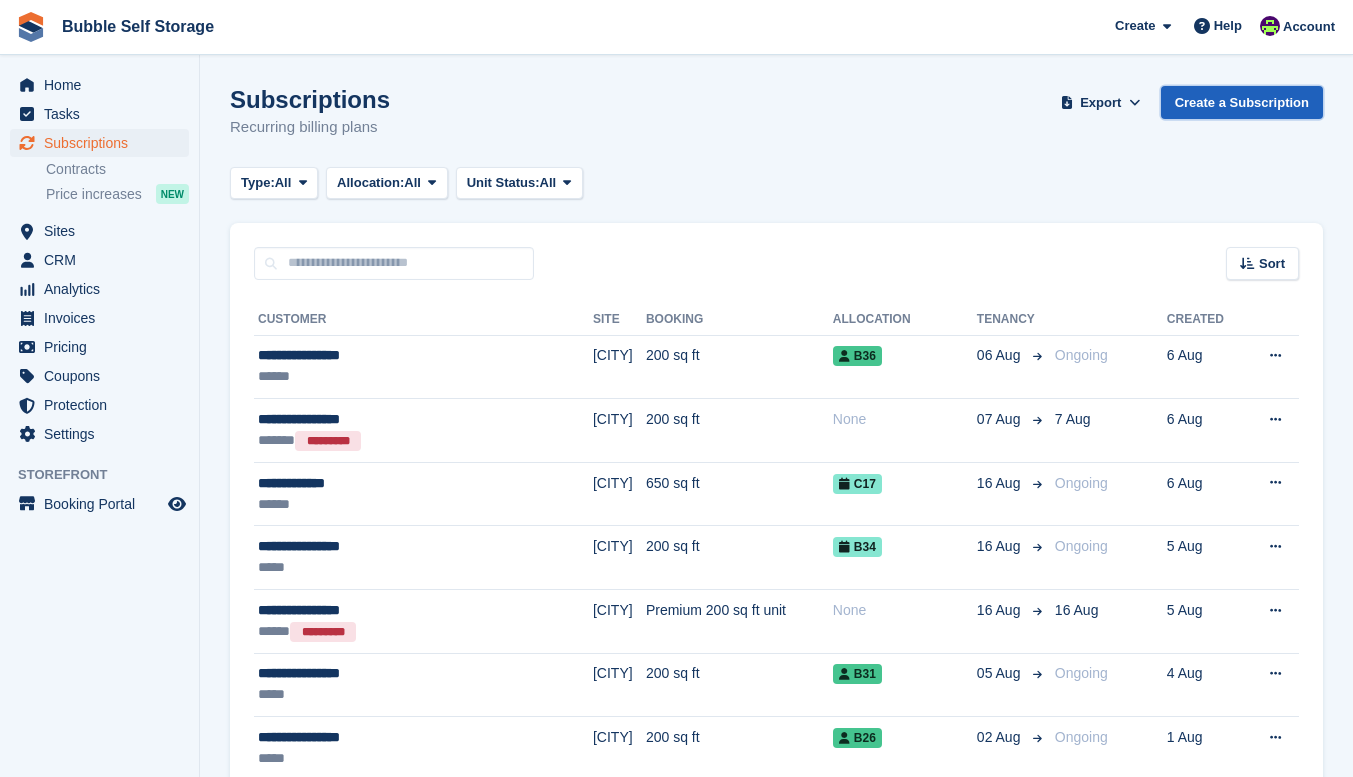scroll, scrollTop: 0, scrollLeft: 0, axis: both 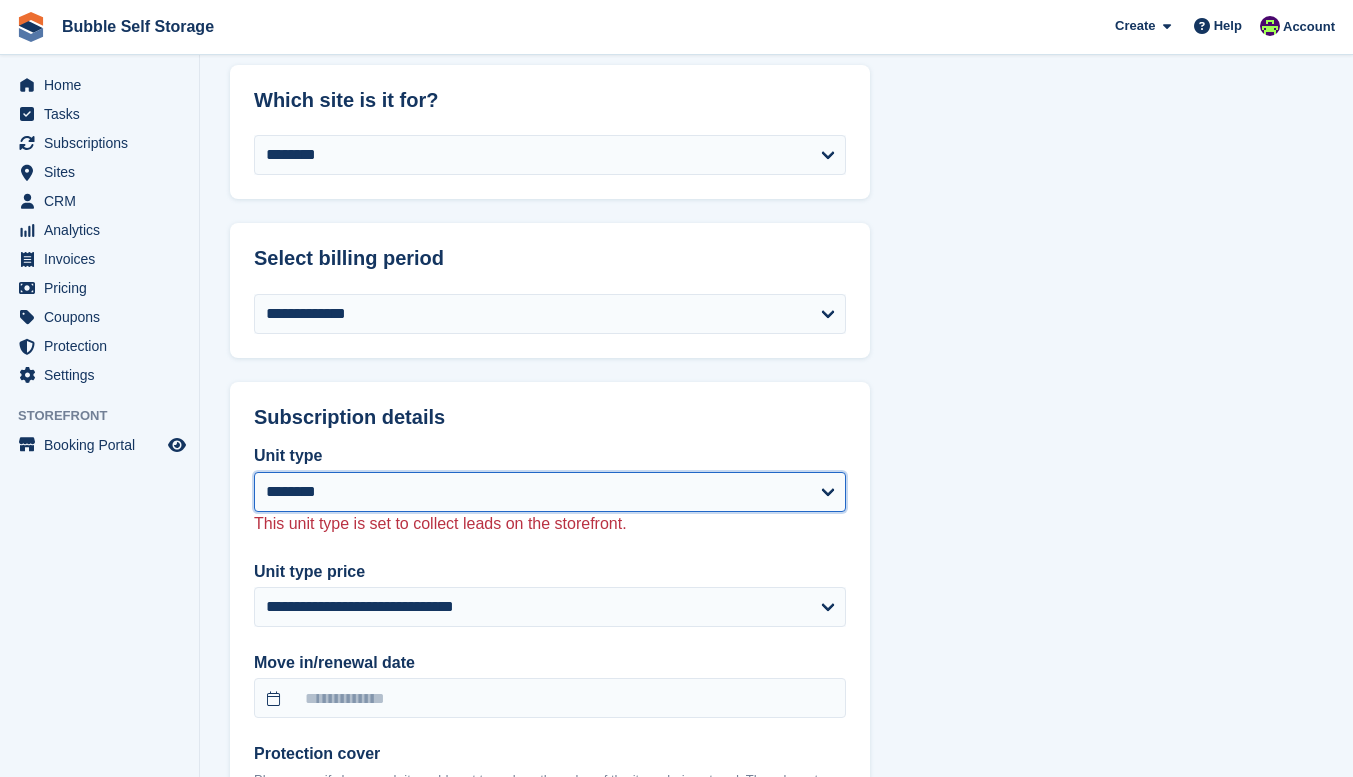 click on "**********" at bounding box center [550, 492] 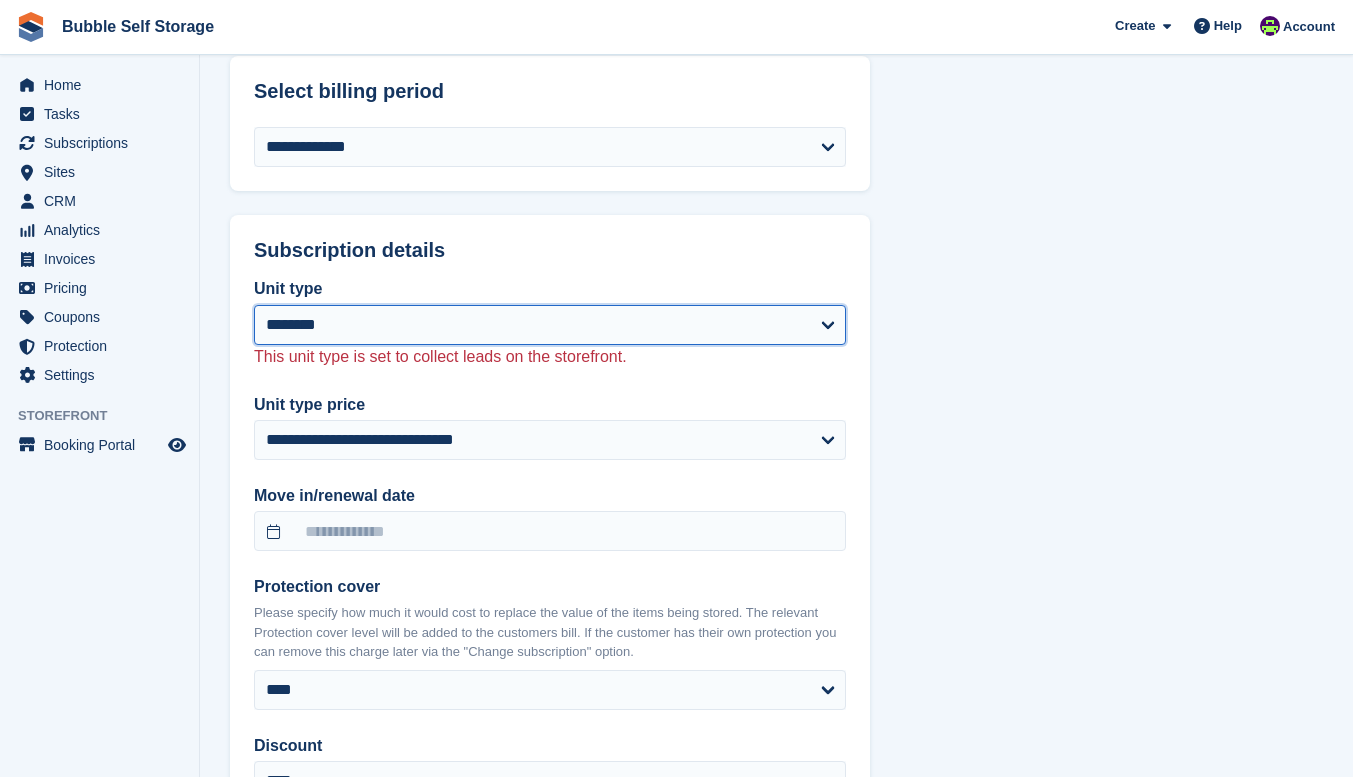 click on "**********" at bounding box center (550, 325) 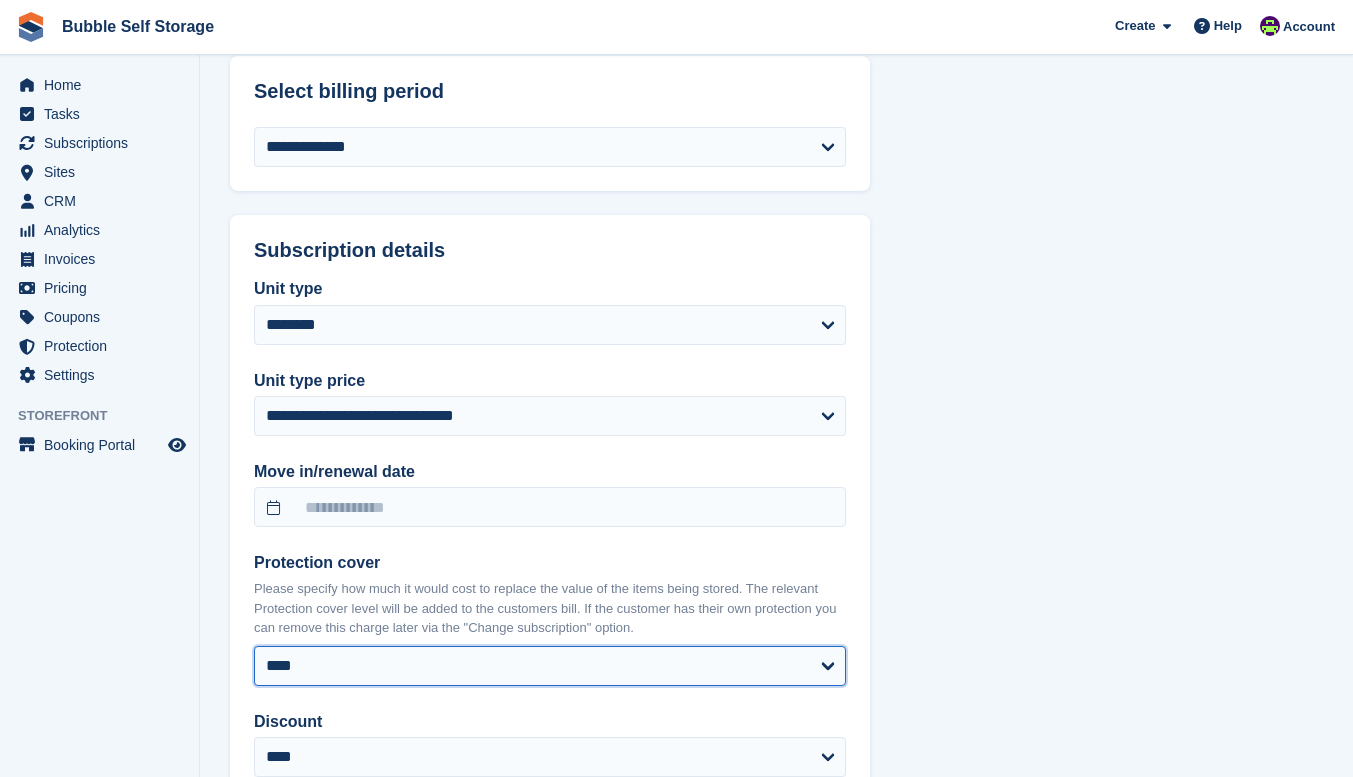 click on "****
******
******
*******
*******
*******" at bounding box center [550, 666] 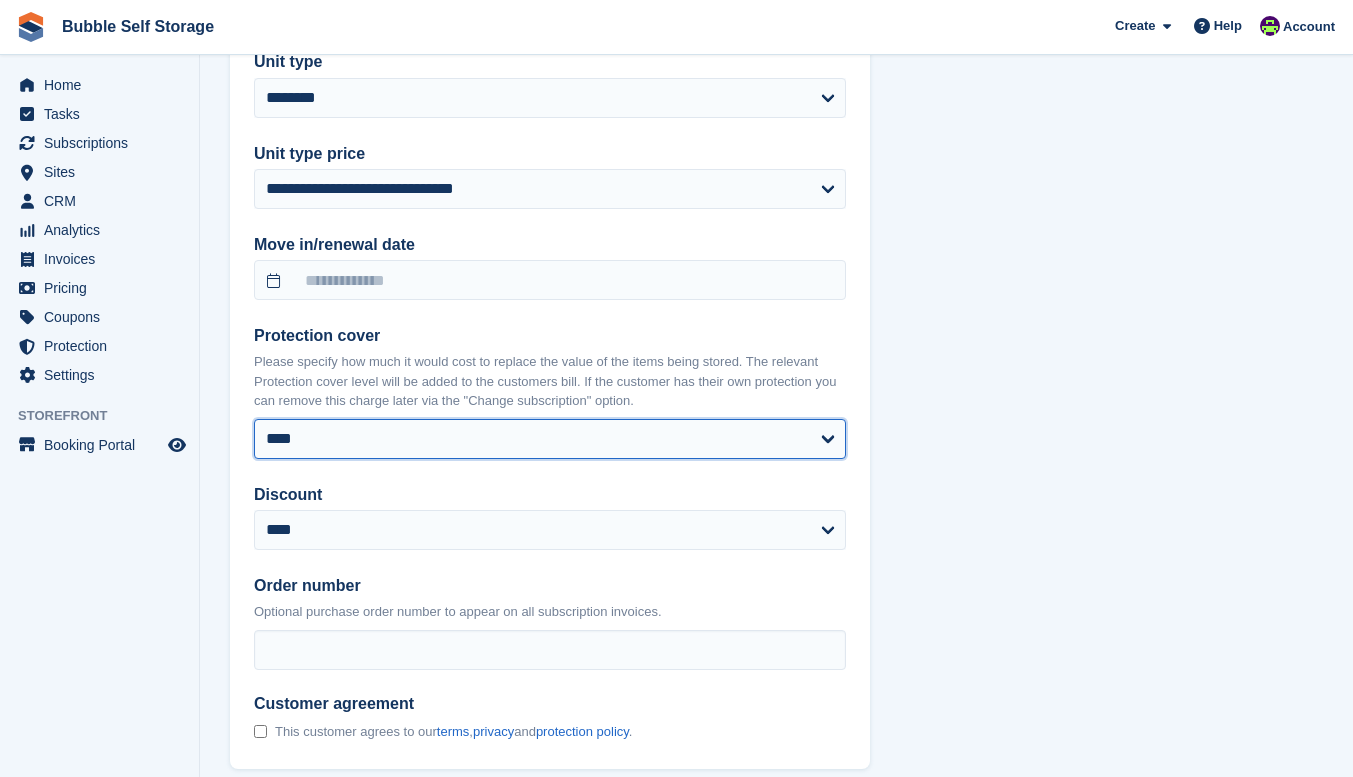 scroll, scrollTop: 1079, scrollLeft: 0, axis: vertical 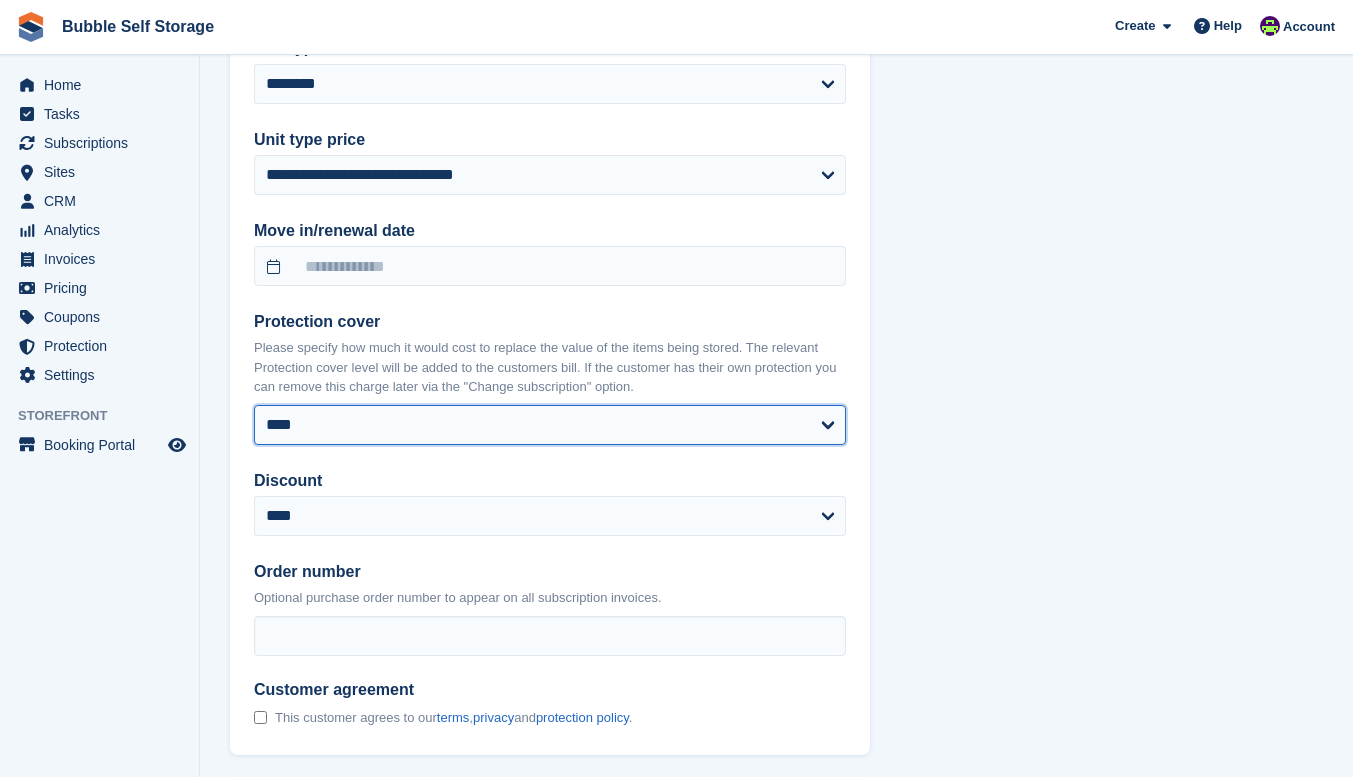 click on "****
******
******
*******
*******
*******" at bounding box center (550, 425) 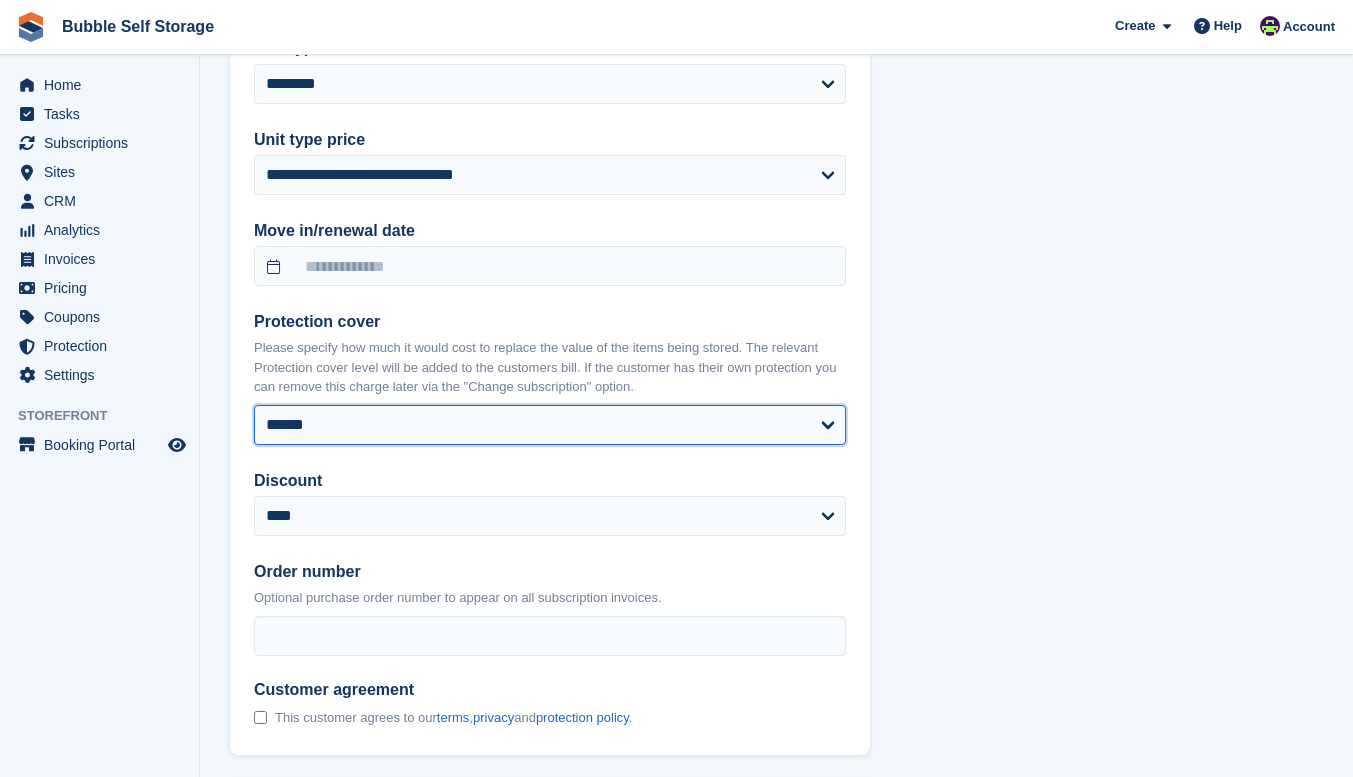 click on "****
******
******
*******
*******
*******" at bounding box center (550, 425) 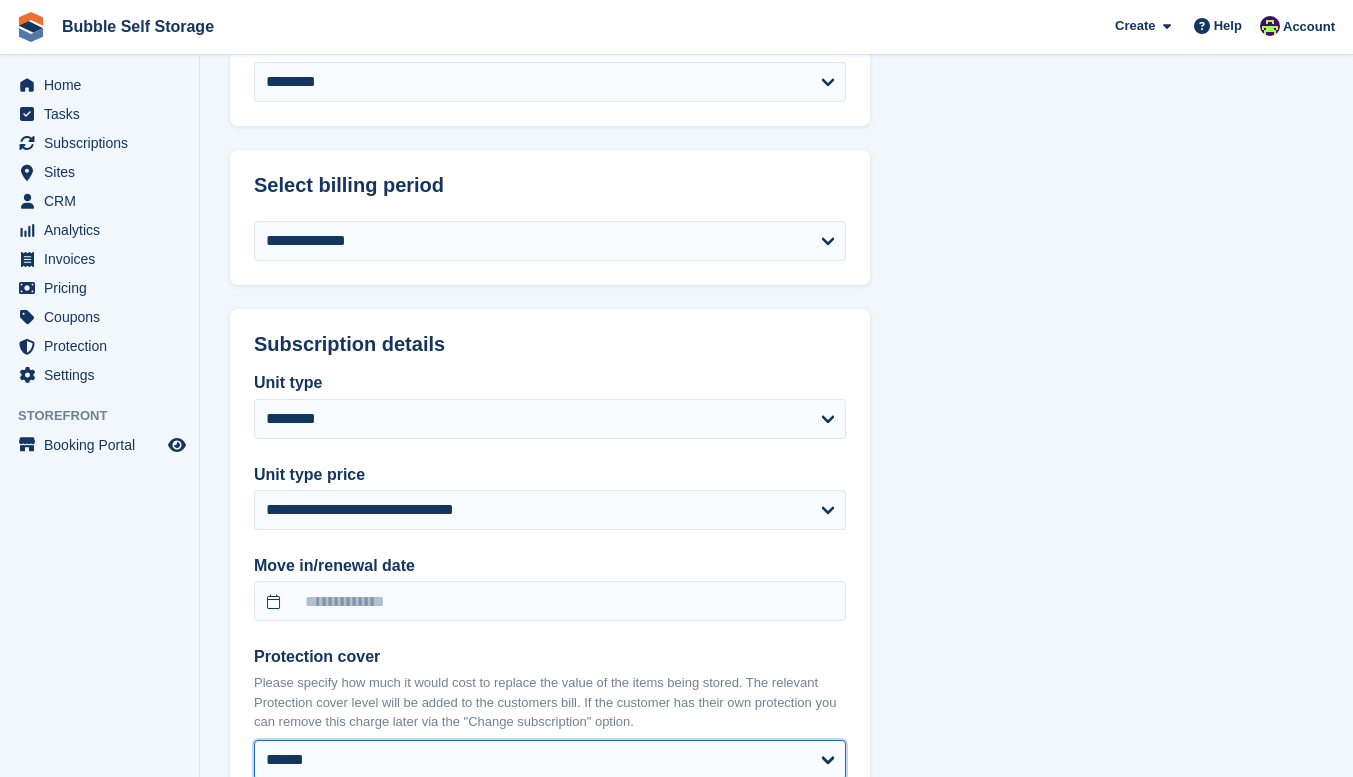 scroll, scrollTop: 743, scrollLeft: 0, axis: vertical 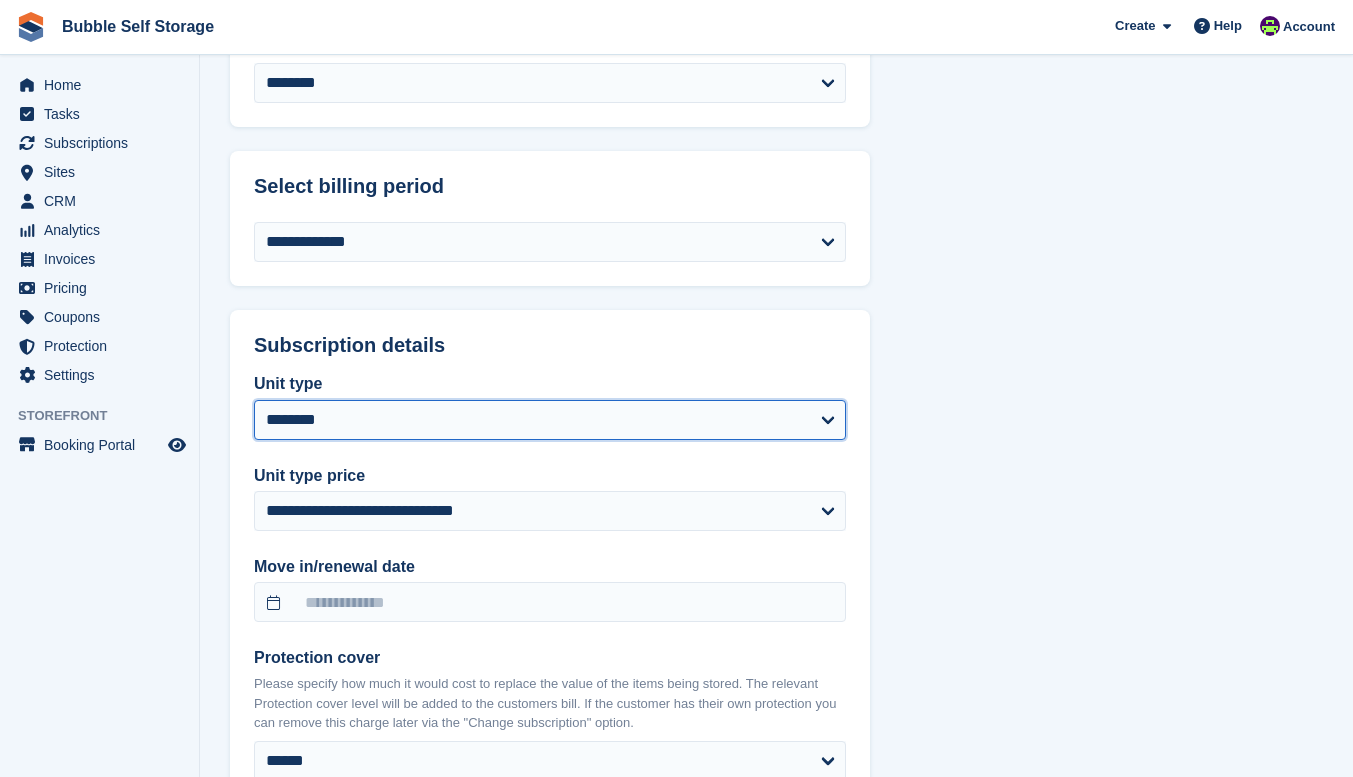 click on "**********" at bounding box center (550, 420) 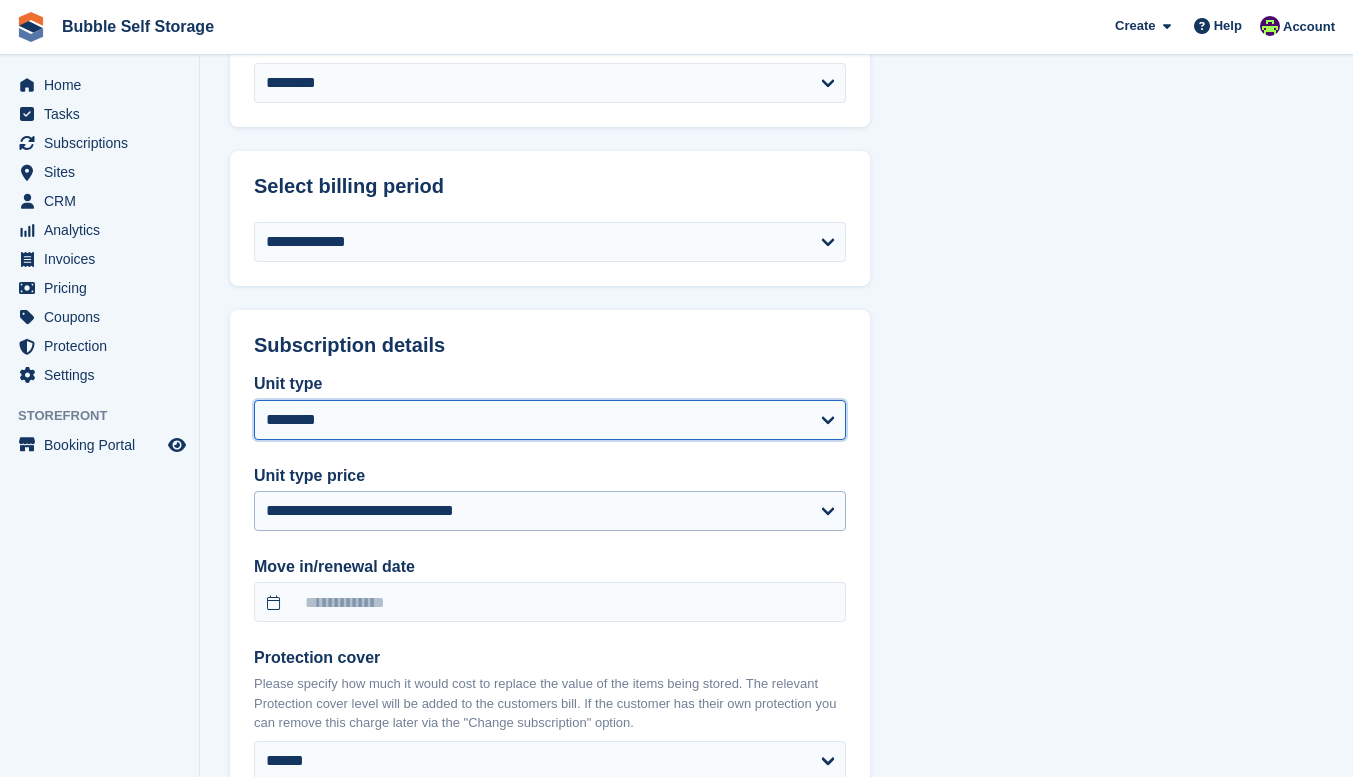 select 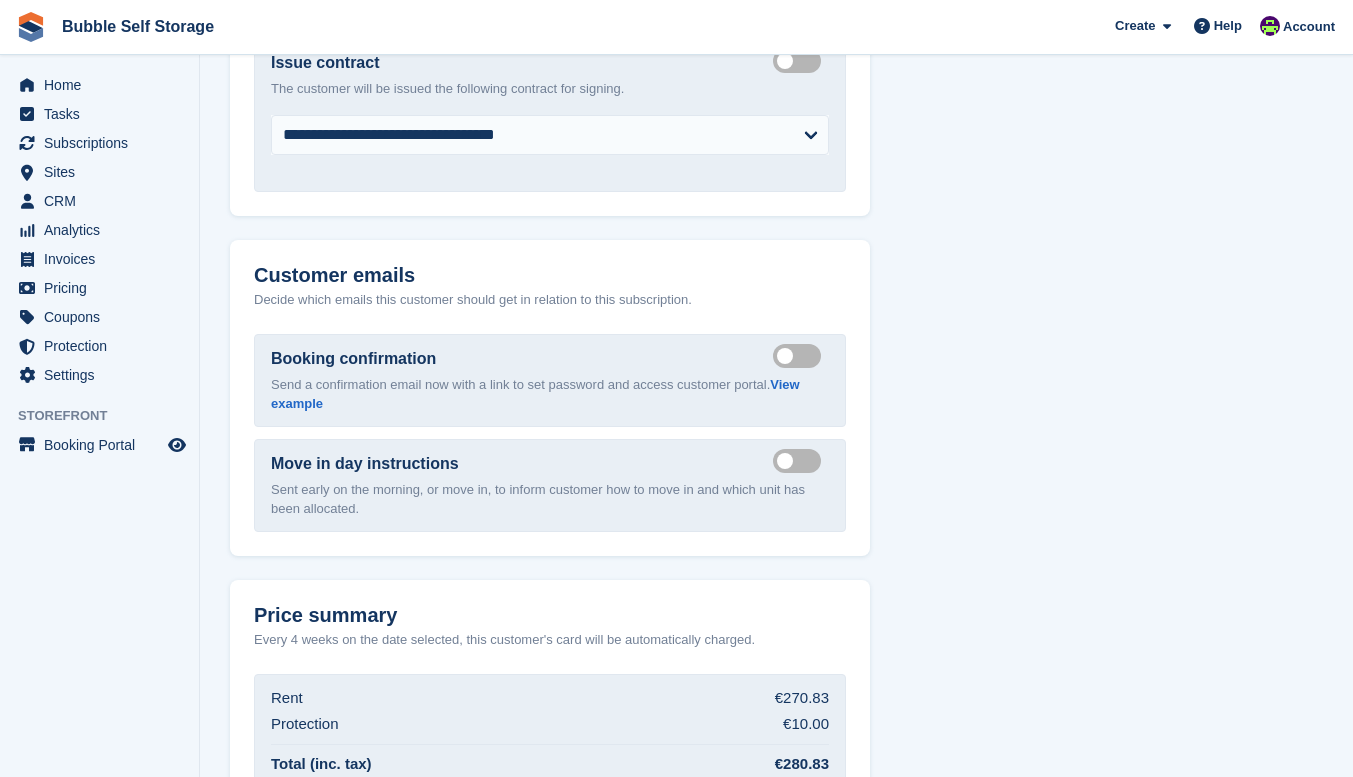 scroll, scrollTop: 2078, scrollLeft: 0, axis: vertical 